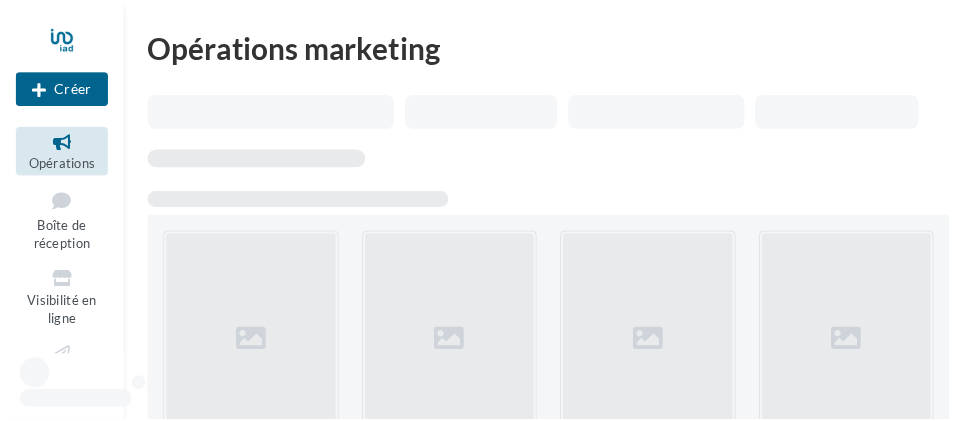 scroll, scrollTop: 0, scrollLeft: 0, axis: both 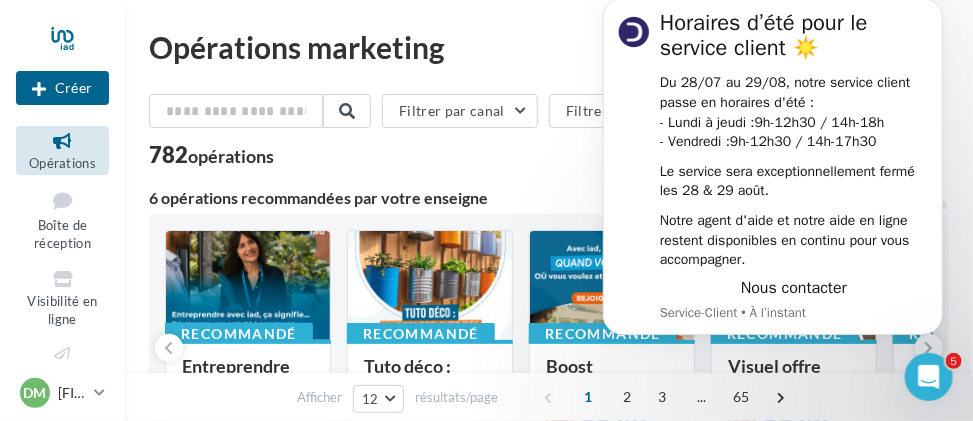 click on "Opérations marketing" at bounding box center [549, 47] 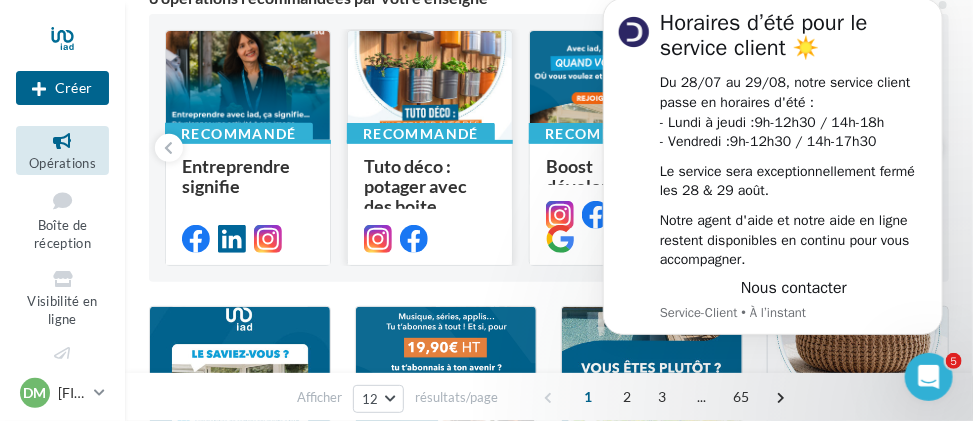 scroll, scrollTop: 100, scrollLeft: 0, axis: vertical 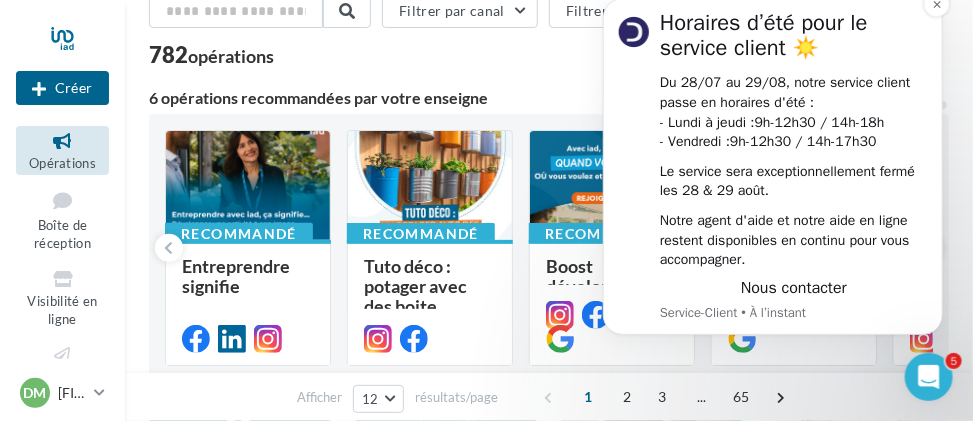 click on "Horaires d’été pour le service client ☀️" at bounding box center (793, 43) 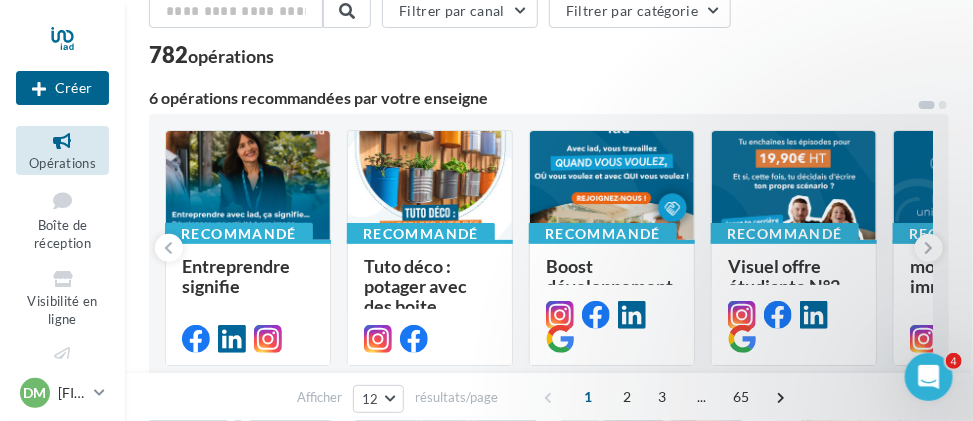 scroll, scrollTop: 0, scrollLeft: 0, axis: both 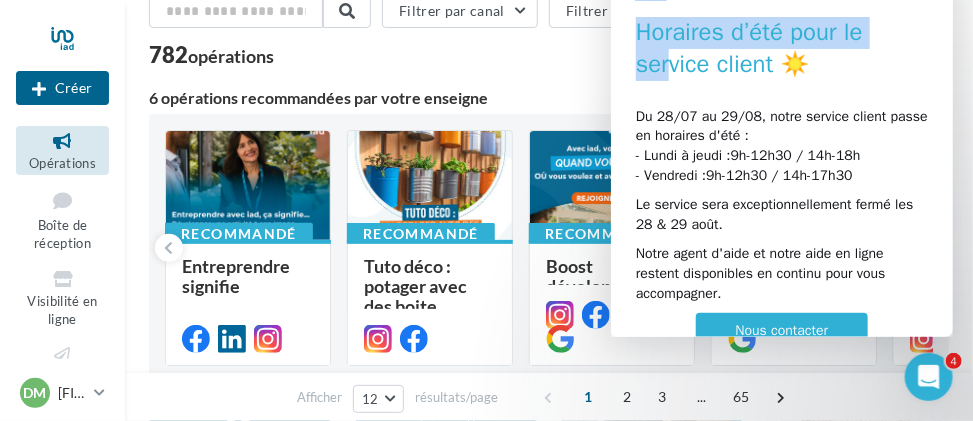 drag, startPoint x: 670, startPoint y: 67, endPoint x: 596, endPoint y: 71, distance: 74.10803 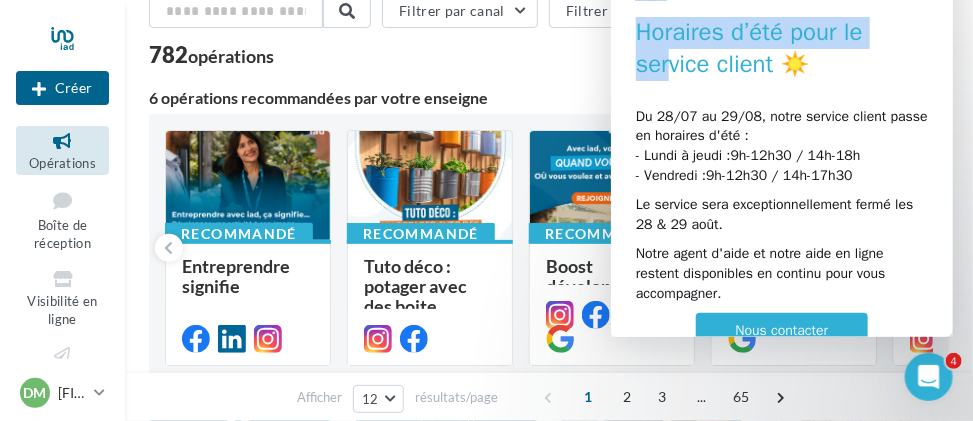 click on "Service-Client   Horaires d’été pour le service client ☀️ Du 28/07 au 29/08, notre service client passe en horaires d'été : - Lundi à jeudi :  9h-12h30 / 14h-18h - Vendredi :  9h-12h30 / 14h-17h30 Le service sera exceptionnellement fermé les 28 & 29 août. Notre agent d'aide et notre aide en ligne restent disponibles en continu pour vous accompagner.  Nous contacter" 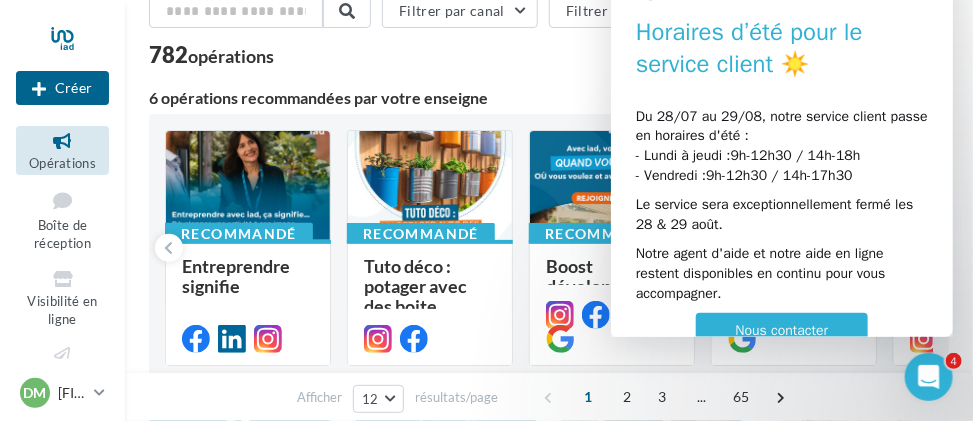 click on "Le service sera exceptionnellement fermé les 28 & 29 août." at bounding box center [781, 215] 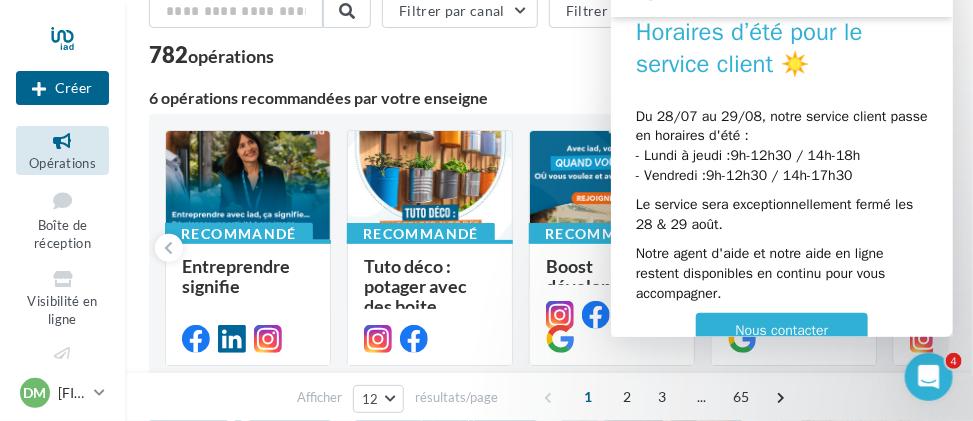 scroll, scrollTop: 36, scrollLeft: 0, axis: vertical 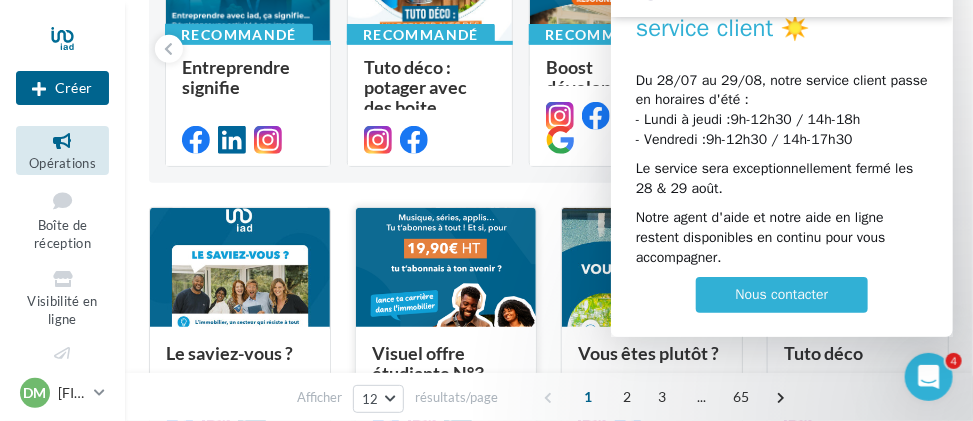 click at bounding box center [446, 269] 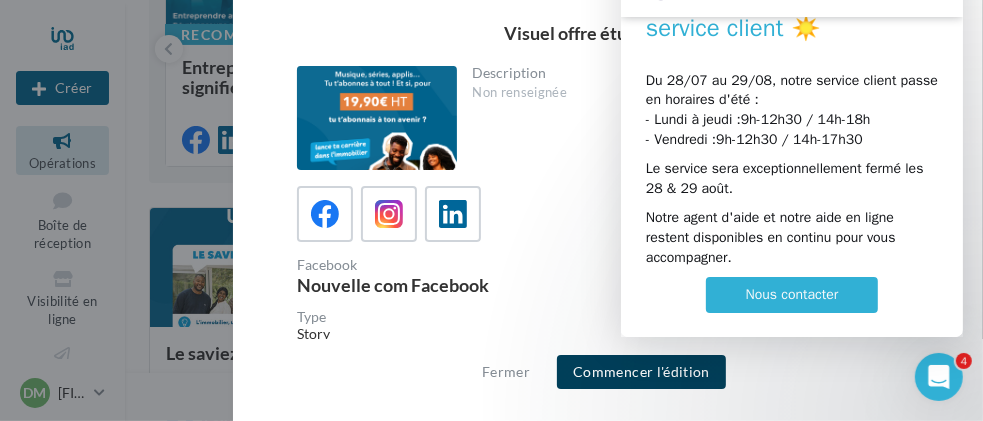 click on "Commencer l'édition" at bounding box center (641, 372) 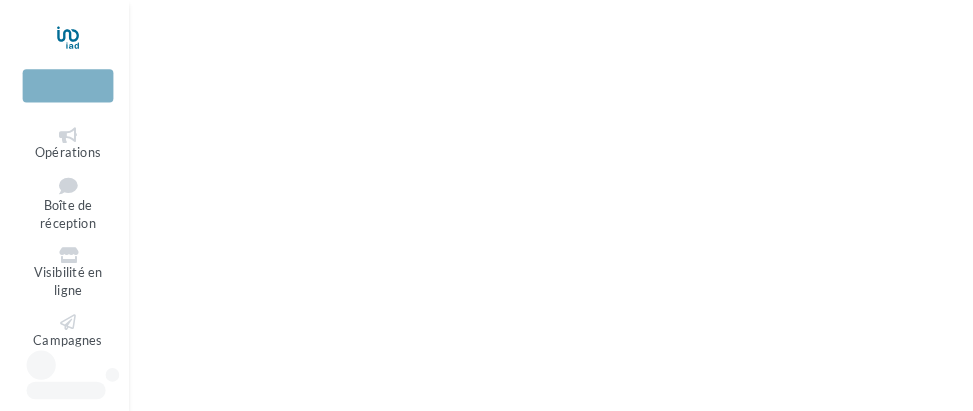 scroll, scrollTop: 0, scrollLeft: 0, axis: both 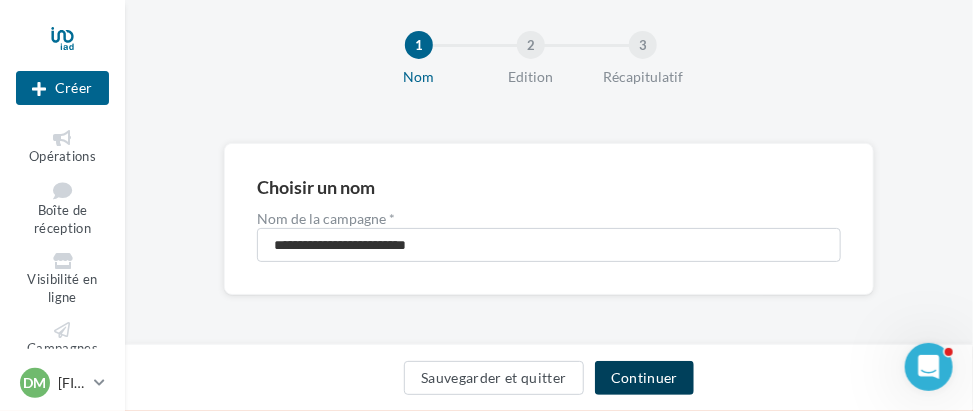 click on "Continuer" at bounding box center (644, 378) 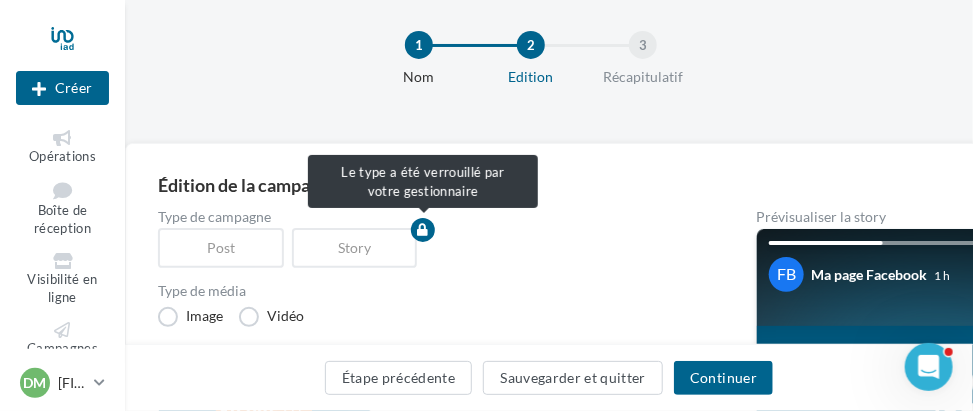 click on "Story" at bounding box center [359, 248] 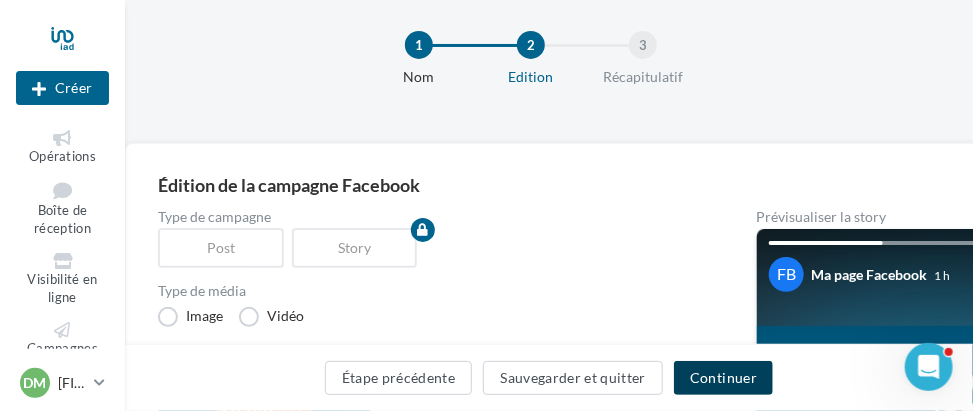 click on "Continuer" at bounding box center [723, 378] 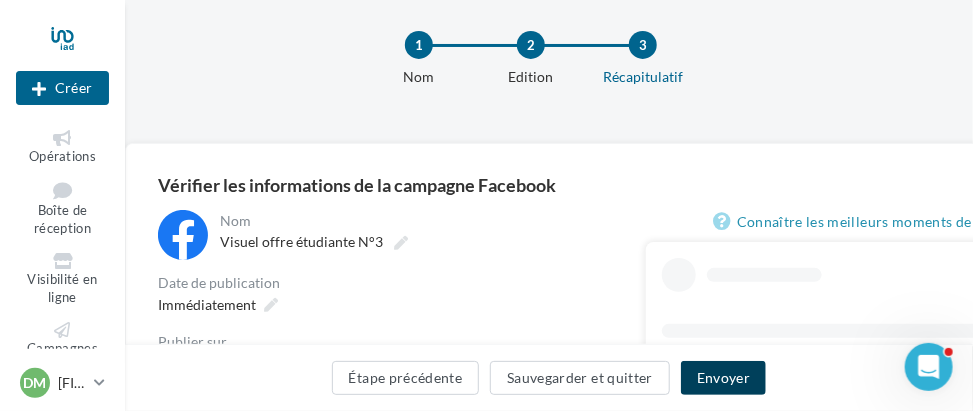 click on "Envoyer" at bounding box center (723, 378) 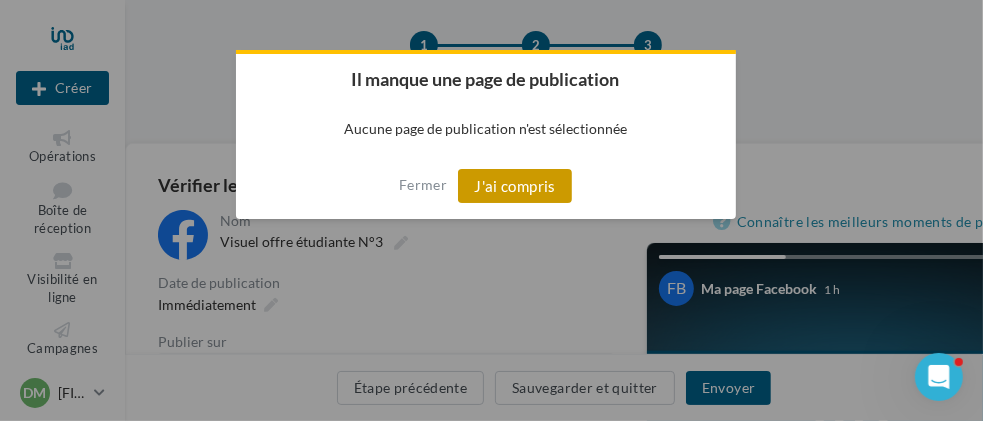 click on "J'ai compris" at bounding box center (515, 186) 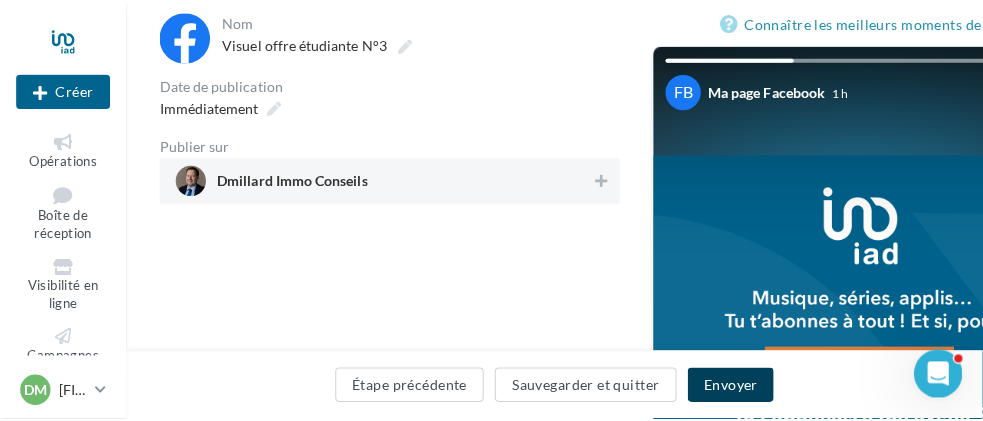 scroll, scrollTop: 226, scrollLeft: 0, axis: vertical 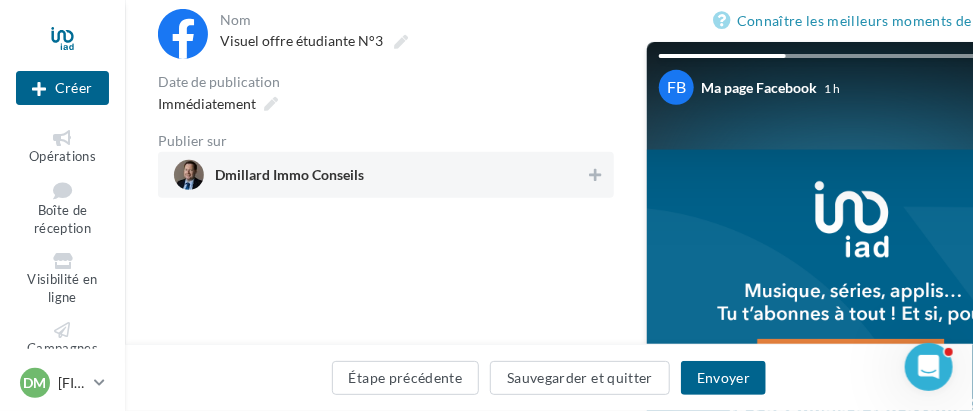 click on "Dmillard Immo Conseils" at bounding box center [289, 179] 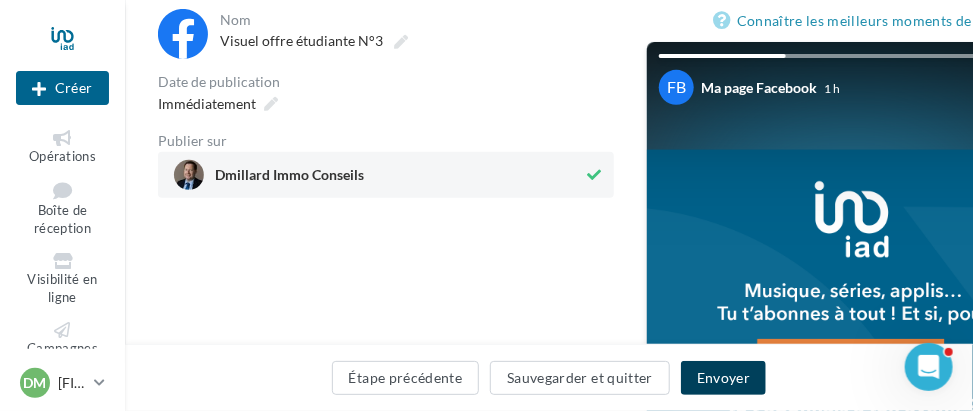 click on "Envoyer" at bounding box center (723, 378) 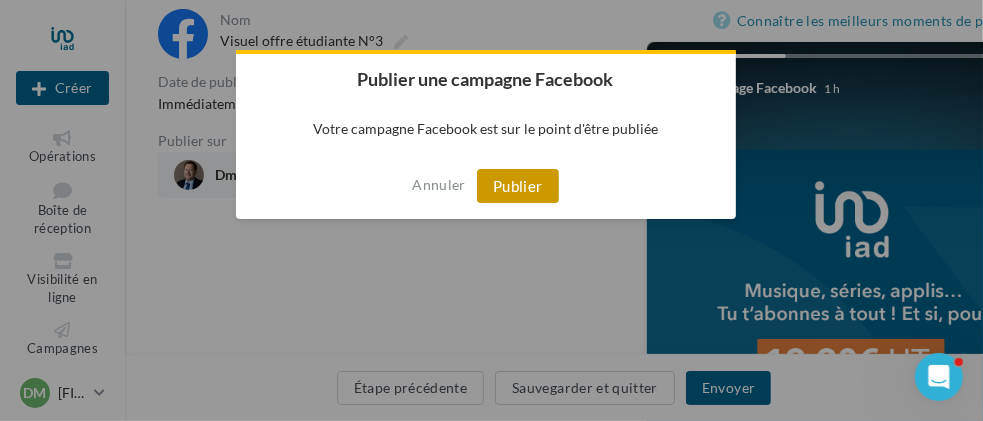 click on "Publier" at bounding box center (518, 186) 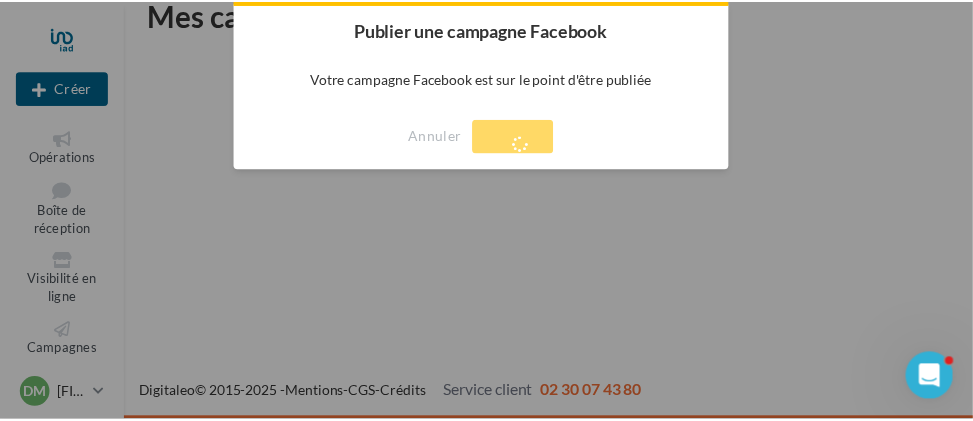 scroll, scrollTop: 32, scrollLeft: 0, axis: vertical 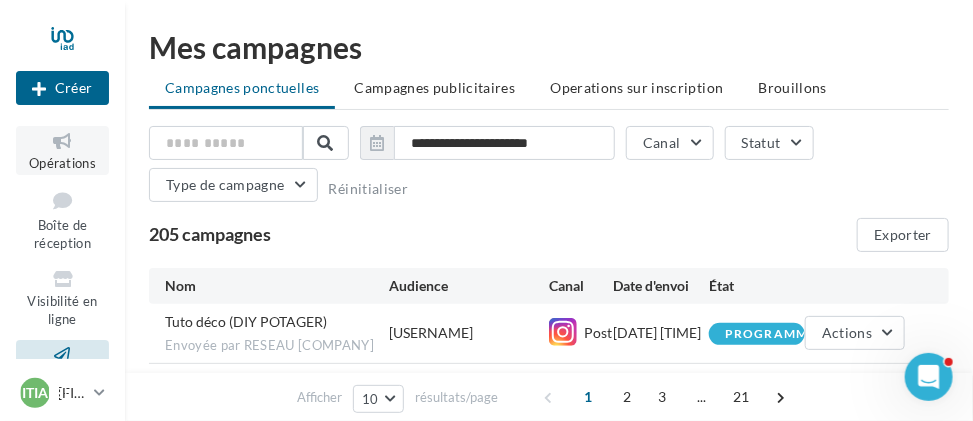 click on "Opérations" at bounding box center [62, 163] 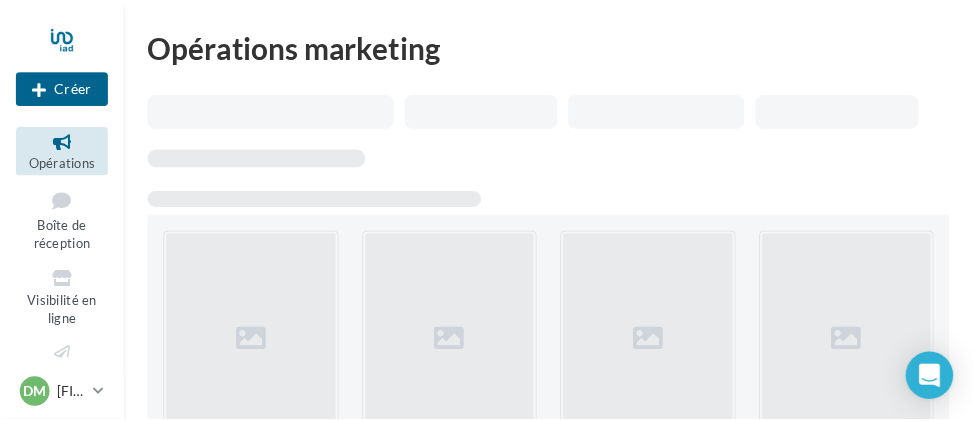 scroll, scrollTop: 0, scrollLeft: 0, axis: both 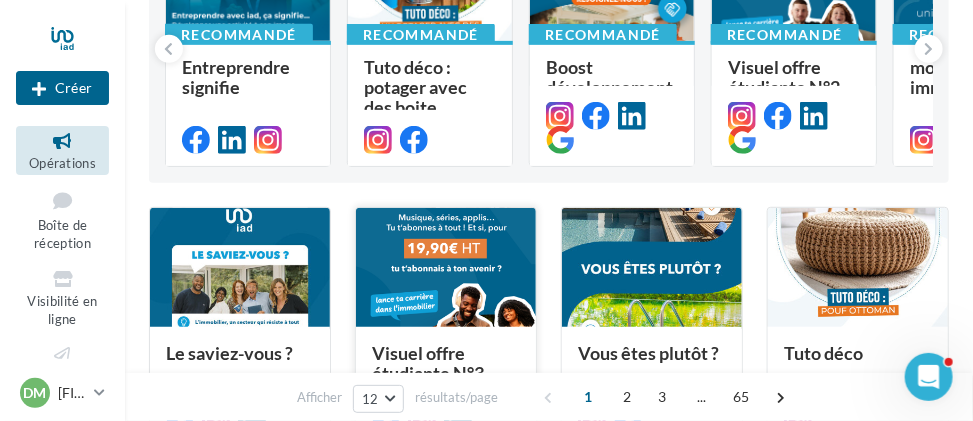 click at bounding box center [446, 269] 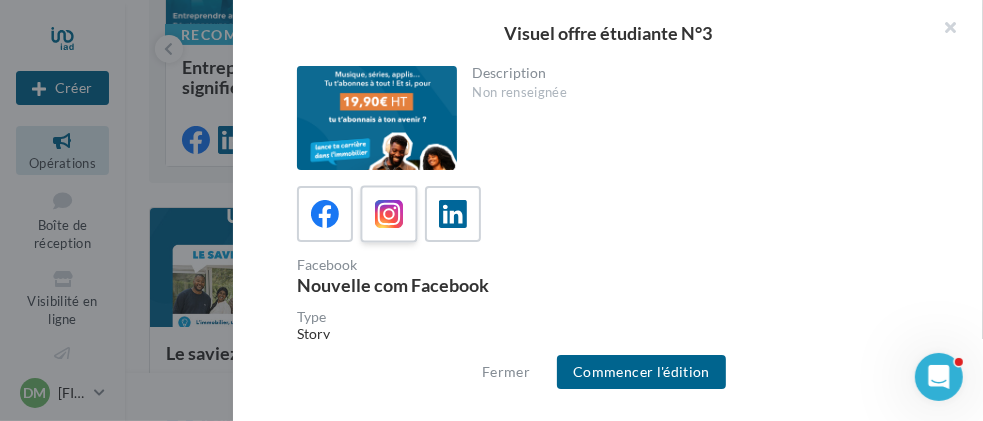 click at bounding box center (389, 214) 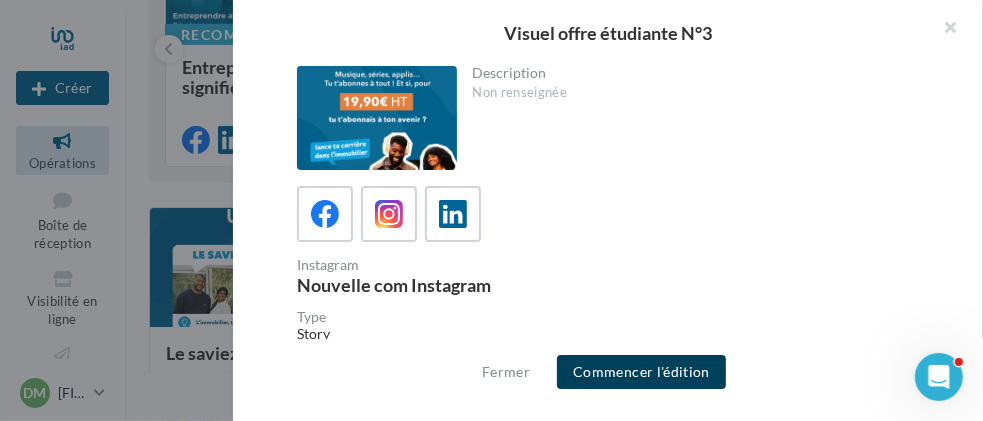 click on "Commencer l'édition" at bounding box center (641, 372) 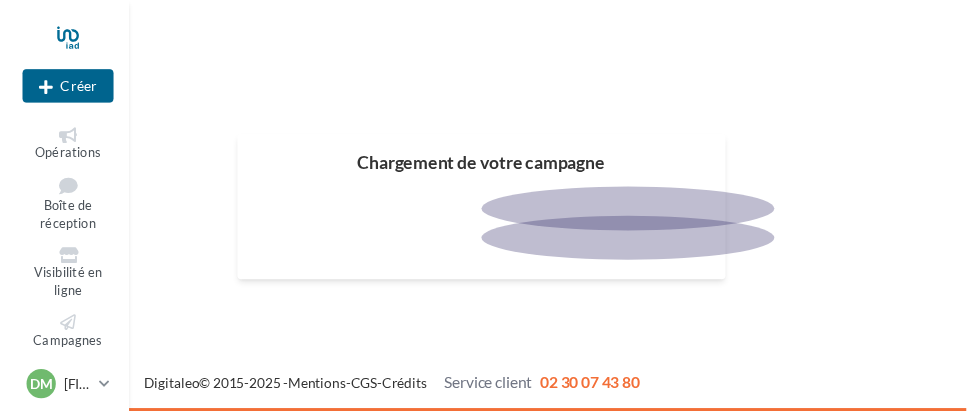 scroll, scrollTop: 0, scrollLeft: 0, axis: both 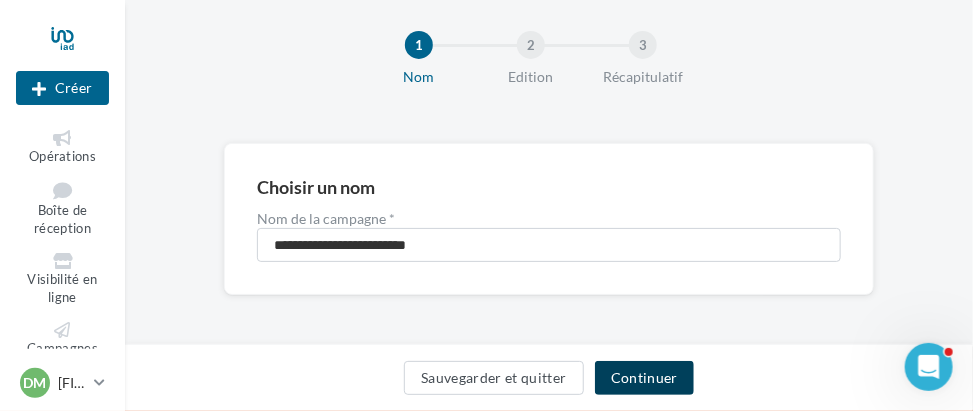 click on "Continuer" at bounding box center (644, 378) 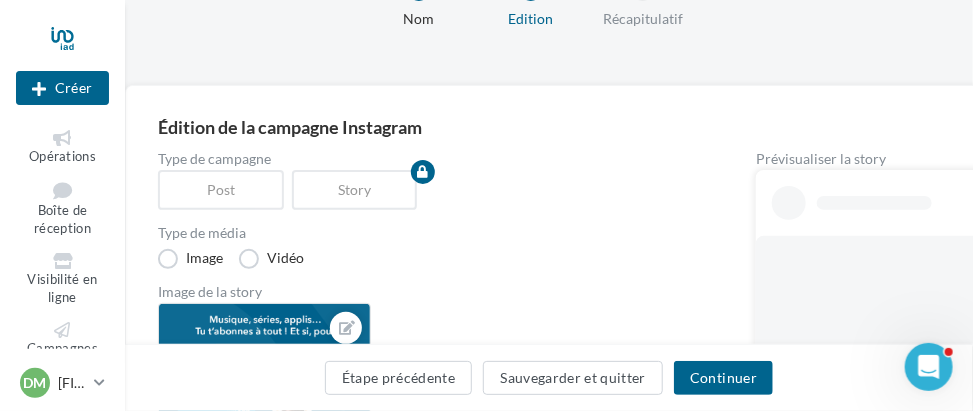 scroll, scrollTop: 200, scrollLeft: 0, axis: vertical 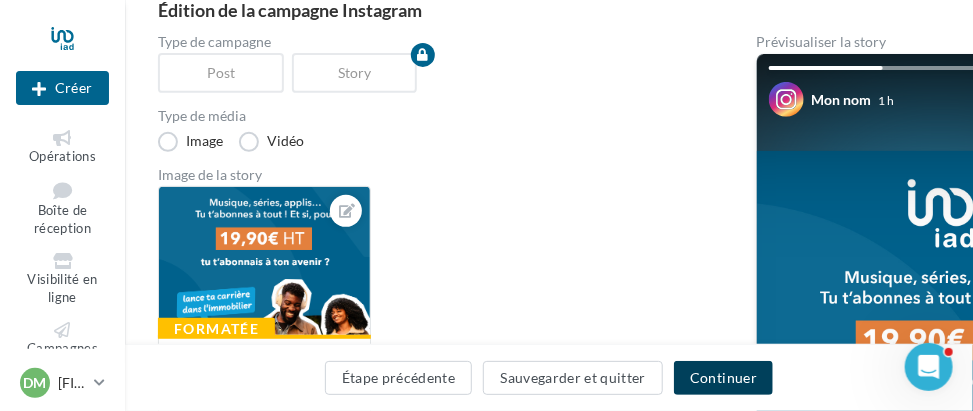 click on "Continuer" at bounding box center [723, 378] 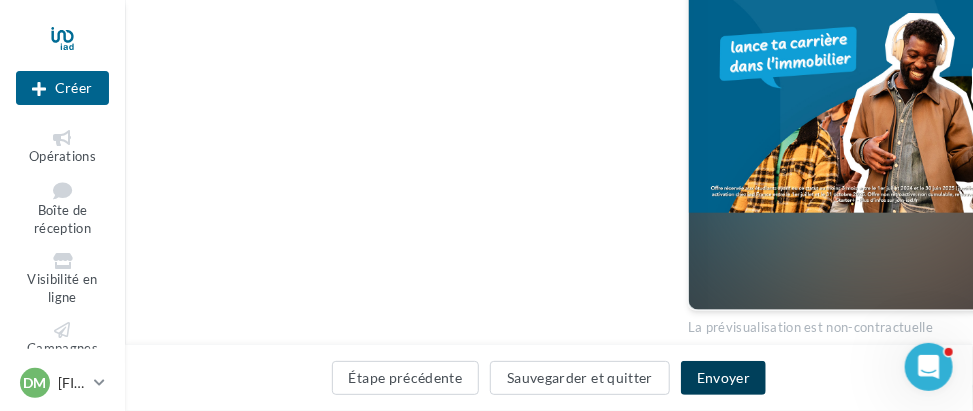 click on "Envoyer" at bounding box center [723, 378] 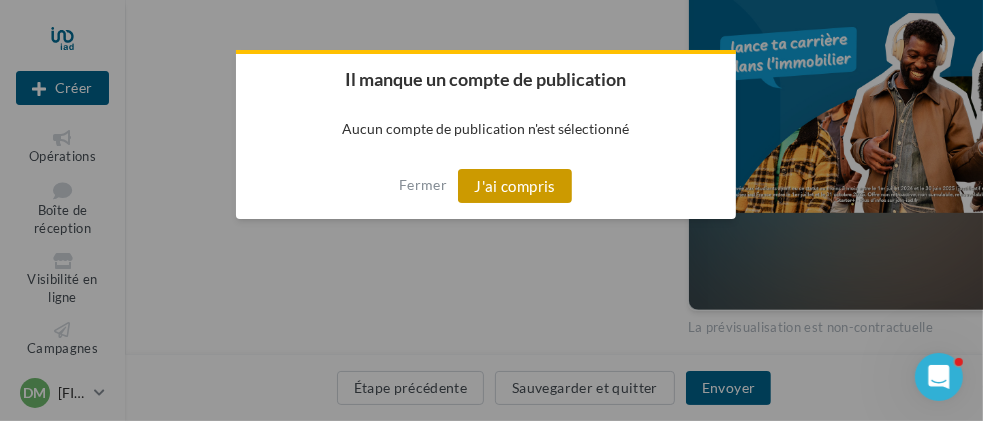 click on "J'ai compris" at bounding box center (515, 186) 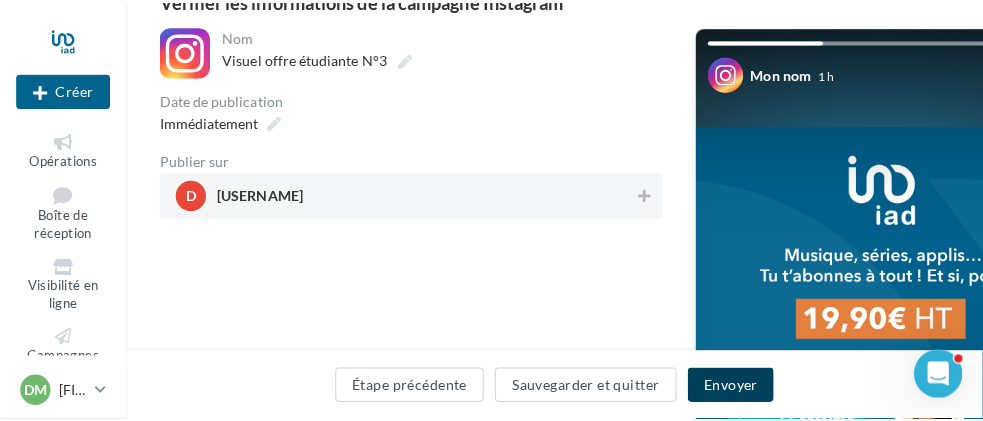 scroll, scrollTop: 180, scrollLeft: 0, axis: vertical 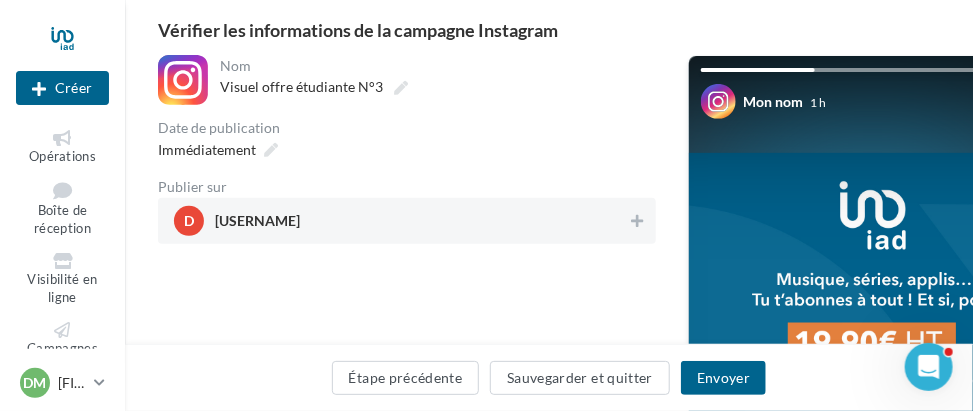 click on "d
dmillard_immo_conseils" at bounding box center (401, 221) 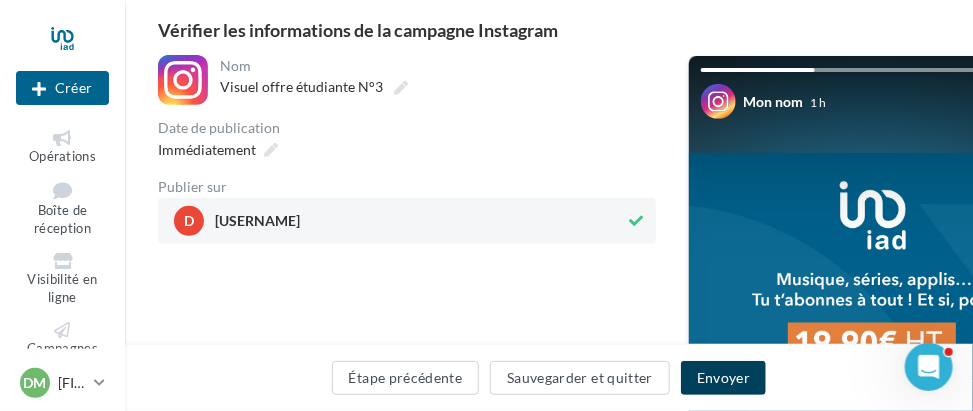 click on "Envoyer" at bounding box center (723, 378) 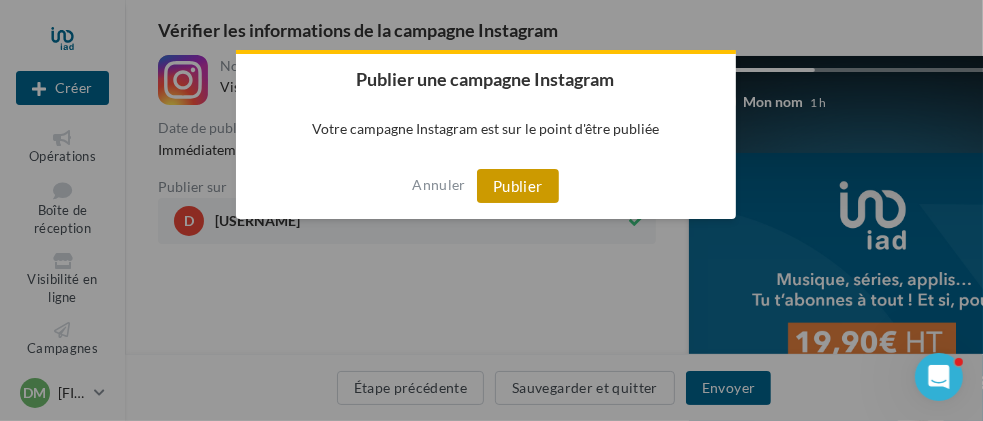 click on "Publier" at bounding box center (518, 186) 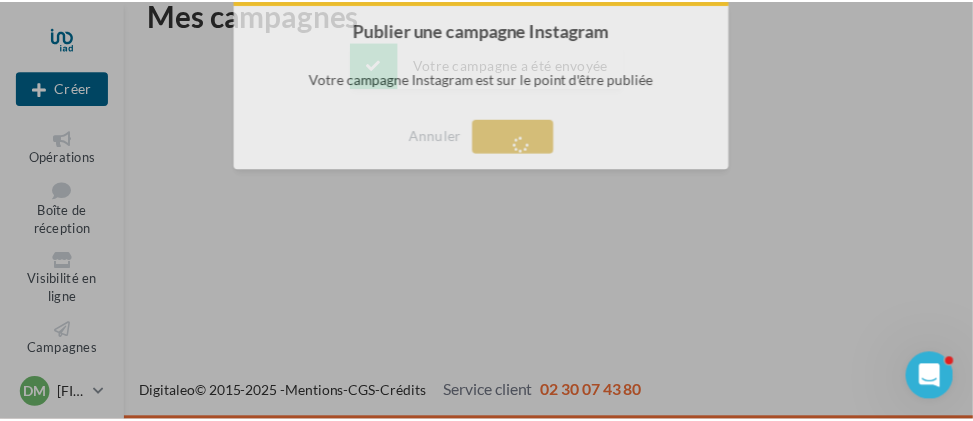 scroll, scrollTop: 32, scrollLeft: 0, axis: vertical 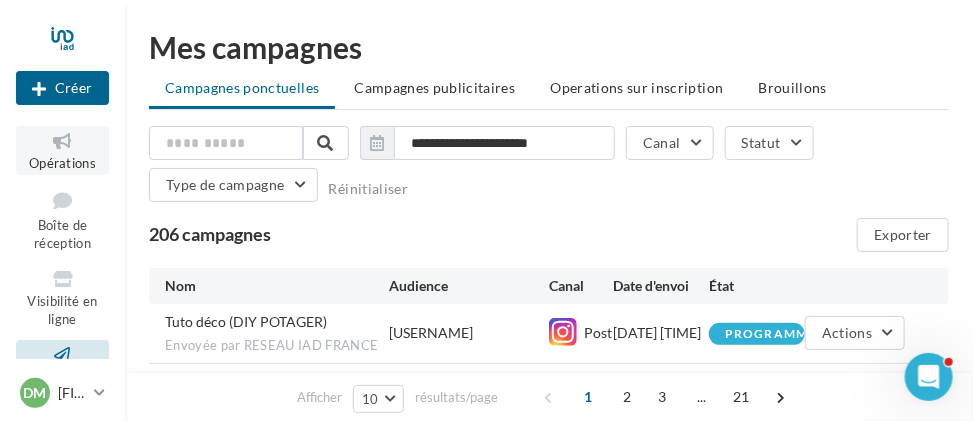 click on "Opérations" at bounding box center (62, 150) 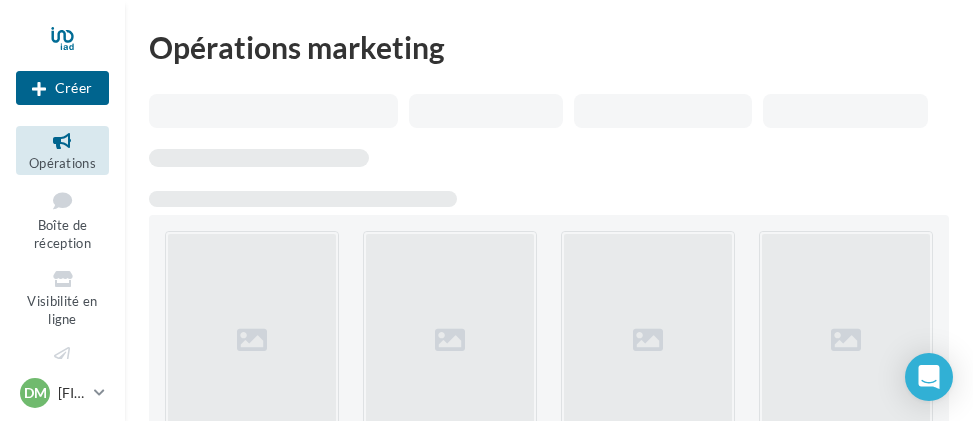 scroll, scrollTop: 200, scrollLeft: 0, axis: vertical 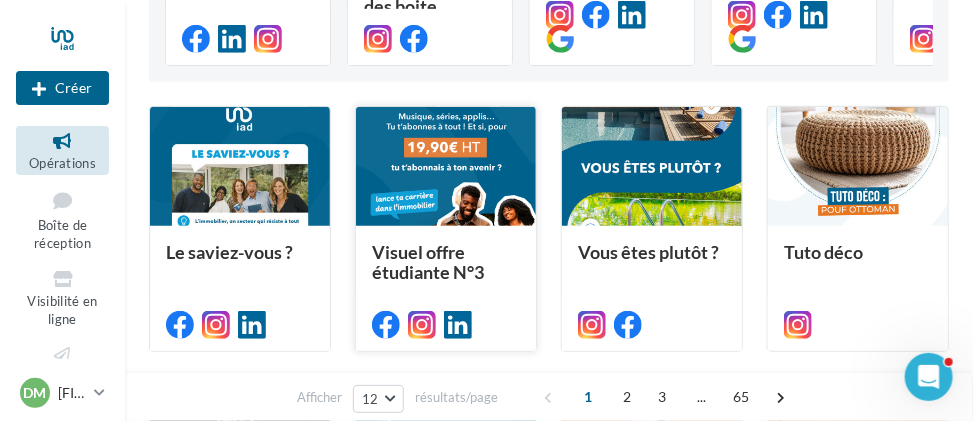 click at bounding box center (446, 168) 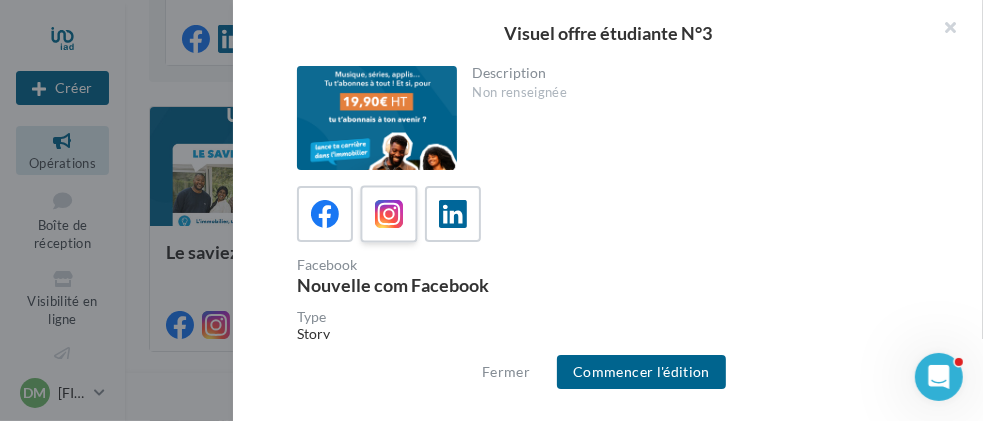 click at bounding box center [389, 214] 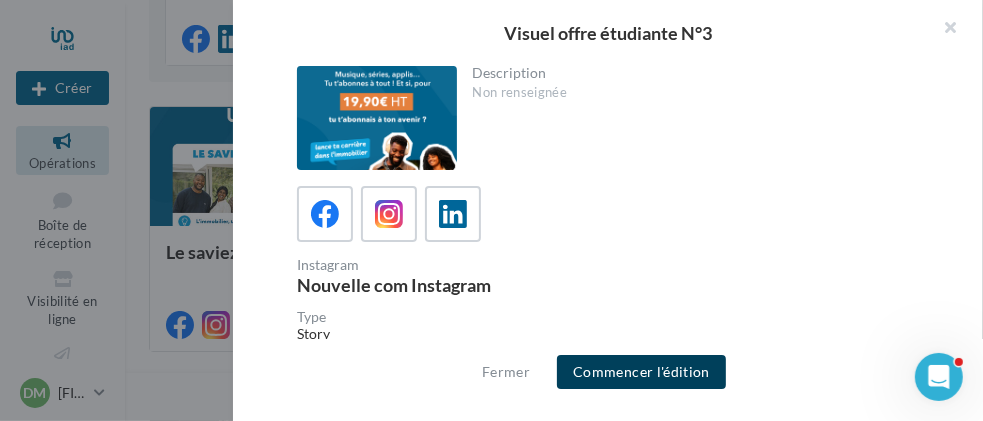 click on "Commencer l'édition" at bounding box center [641, 372] 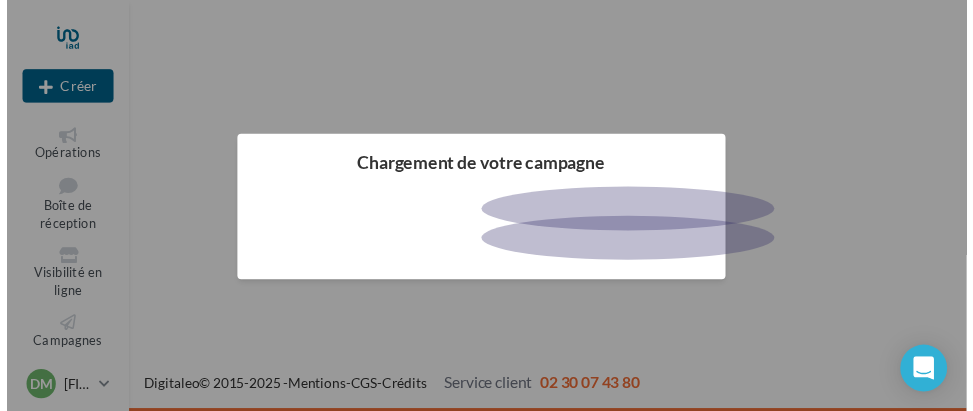 scroll, scrollTop: 0, scrollLeft: 0, axis: both 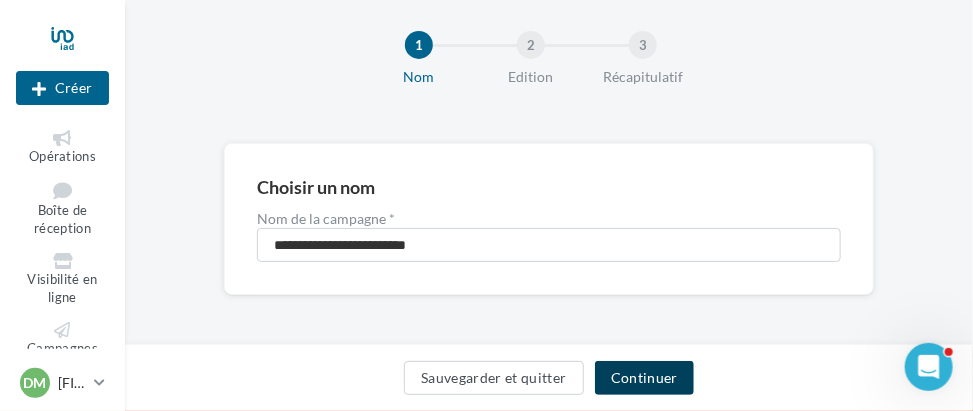 click on "Continuer" at bounding box center [644, 378] 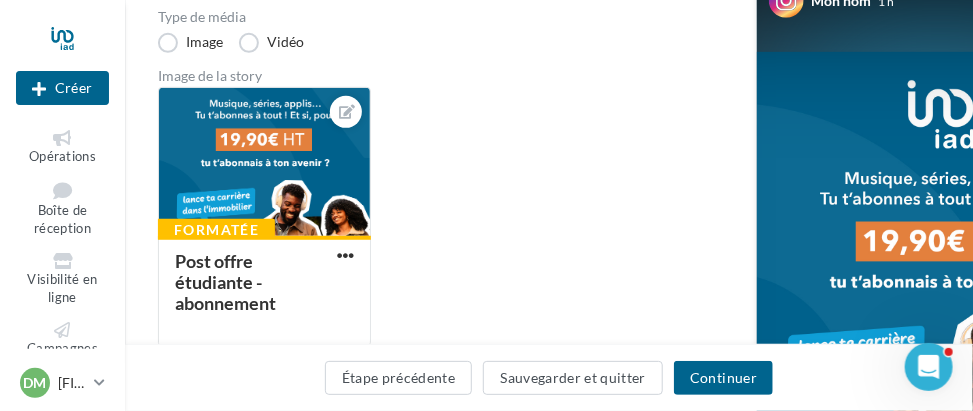 scroll, scrollTop: 500, scrollLeft: 0, axis: vertical 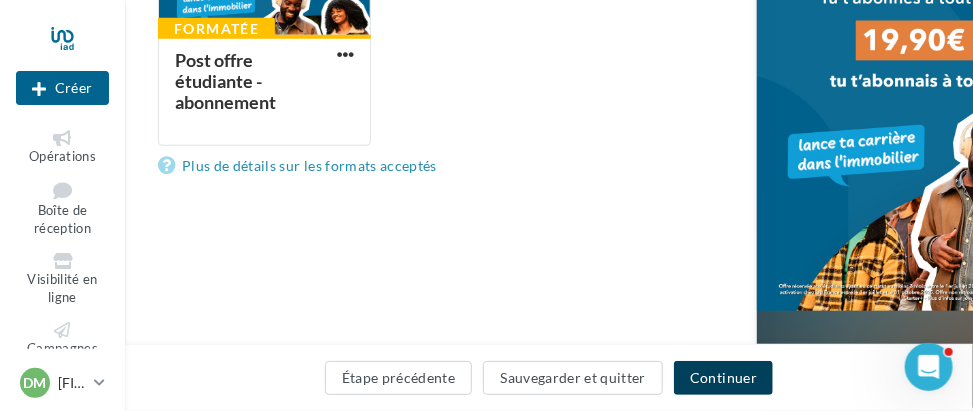 click on "Continuer" at bounding box center (723, 378) 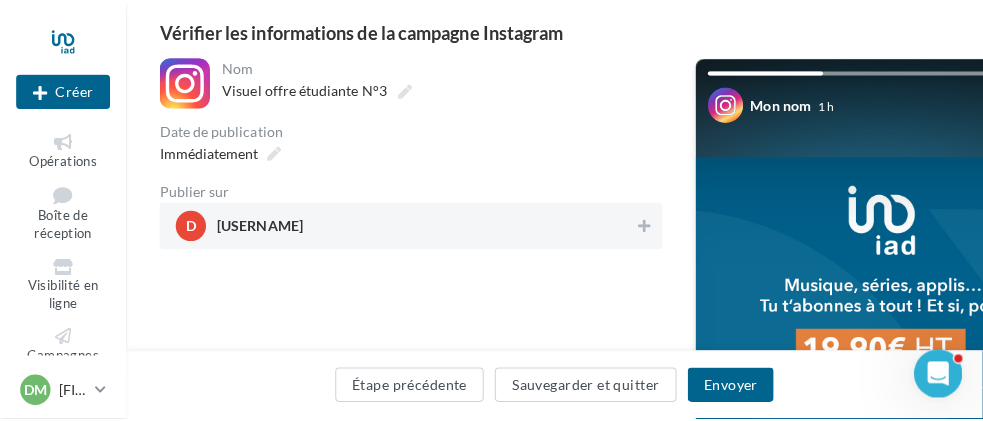 scroll, scrollTop: 180, scrollLeft: 0, axis: vertical 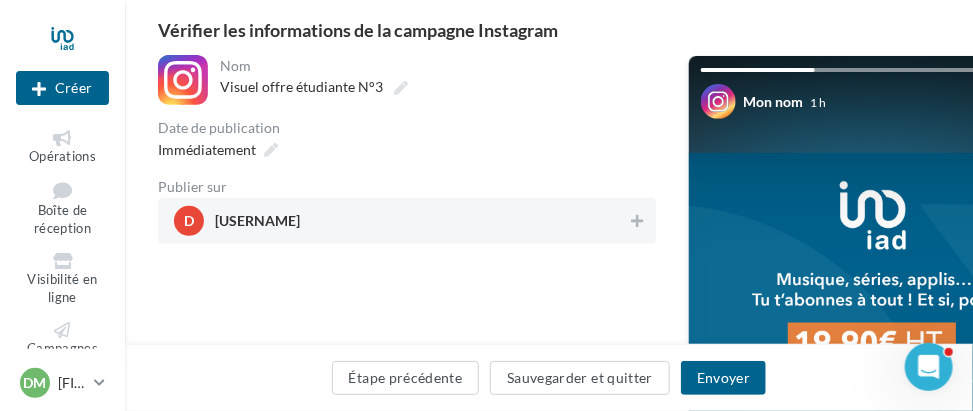 click on "[USERNAME]" at bounding box center [257, 225] 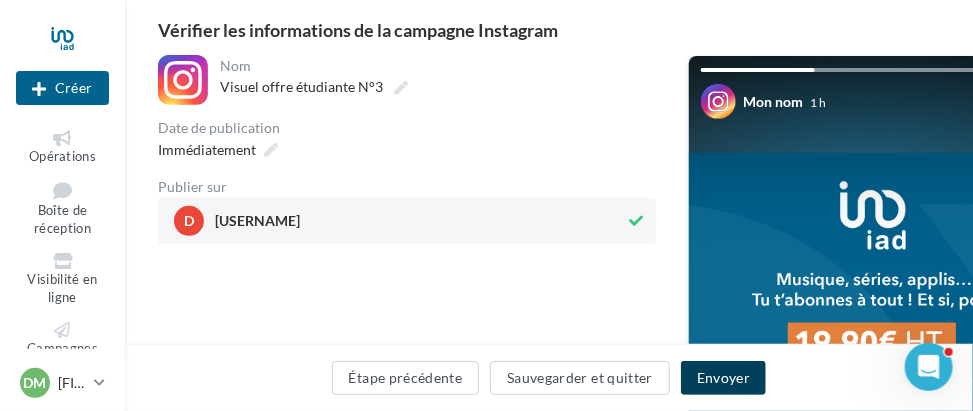 click on "Envoyer" at bounding box center (723, 378) 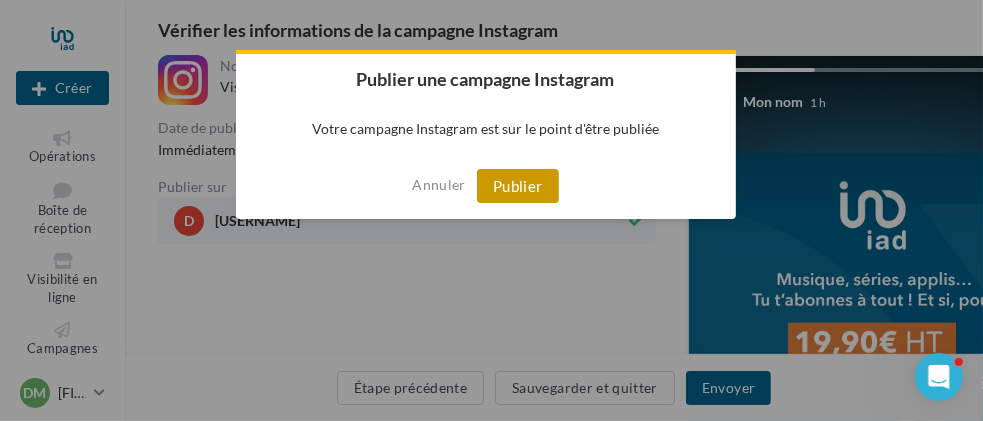 click on "Publier" at bounding box center (518, 186) 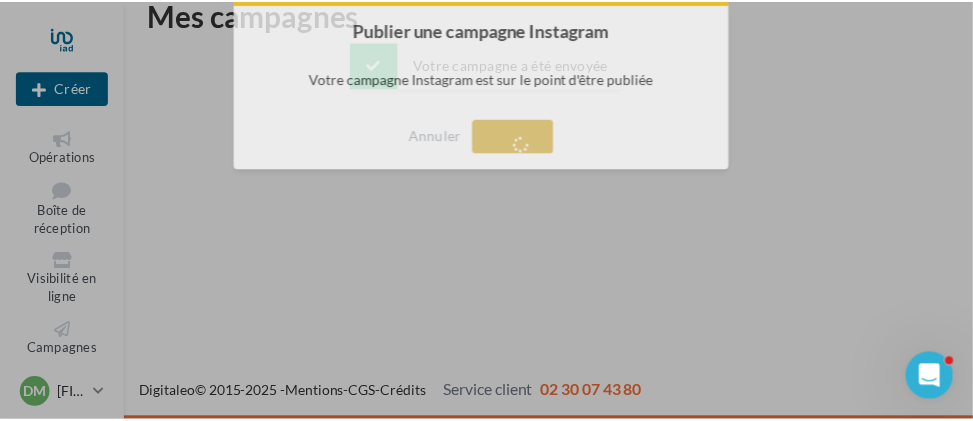 scroll, scrollTop: 32, scrollLeft: 0, axis: vertical 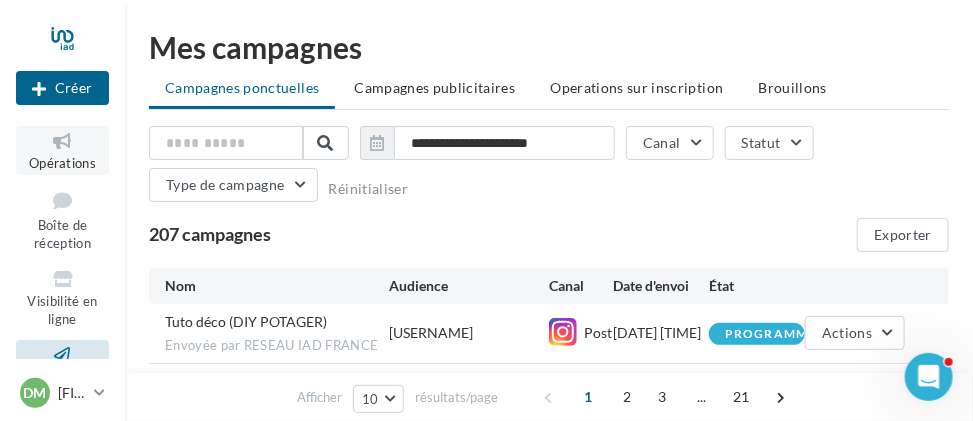 click at bounding box center (62, 141) 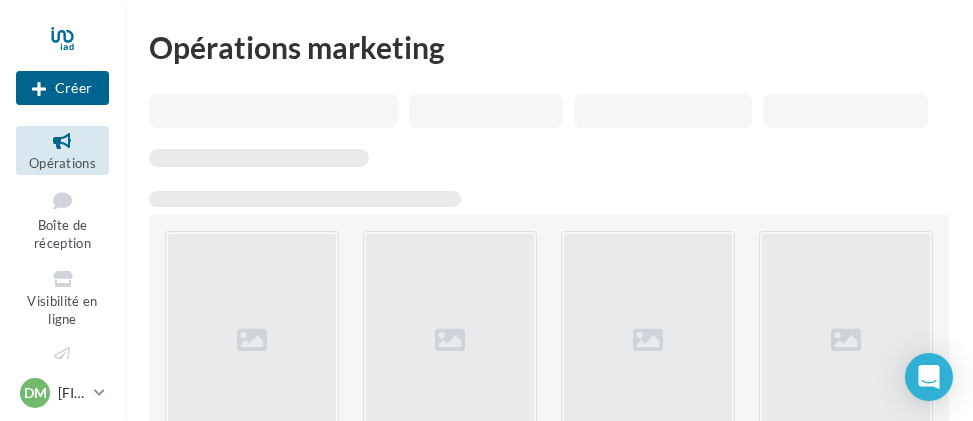 scroll, scrollTop: 0, scrollLeft: 0, axis: both 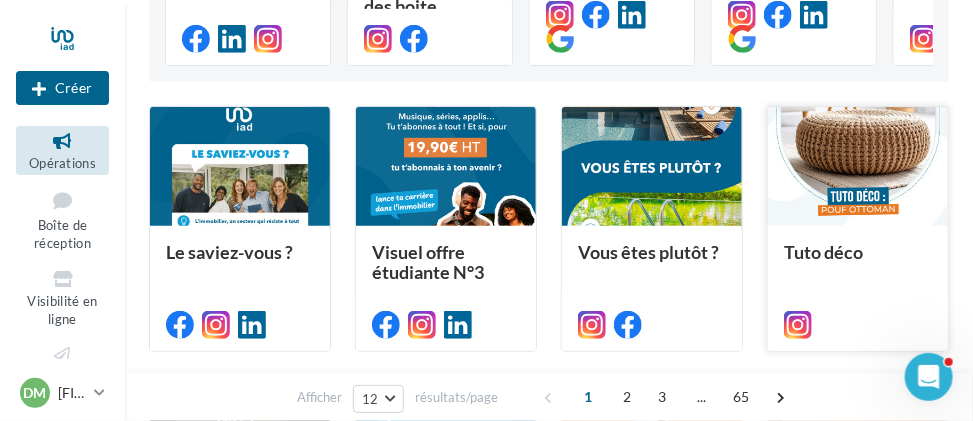 click at bounding box center [858, 168] 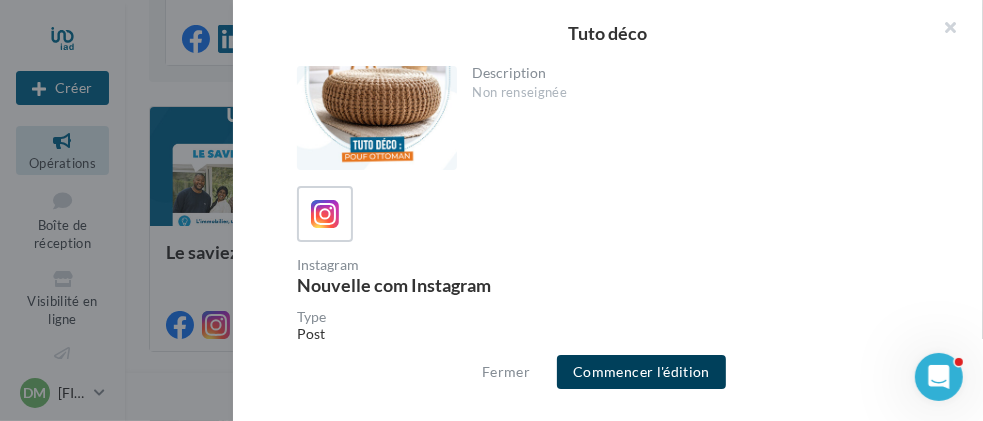 click on "Commencer l'édition" at bounding box center (641, 372) 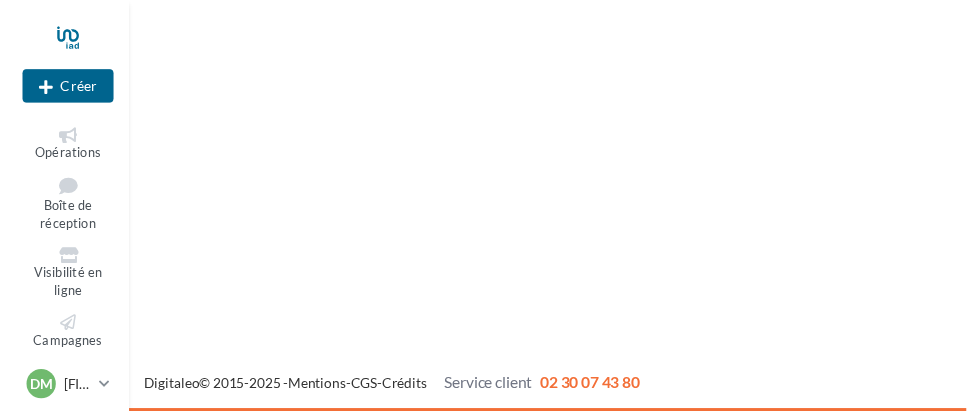 scroll, scrollTop: 0, scrollLeft: 0, axis: both 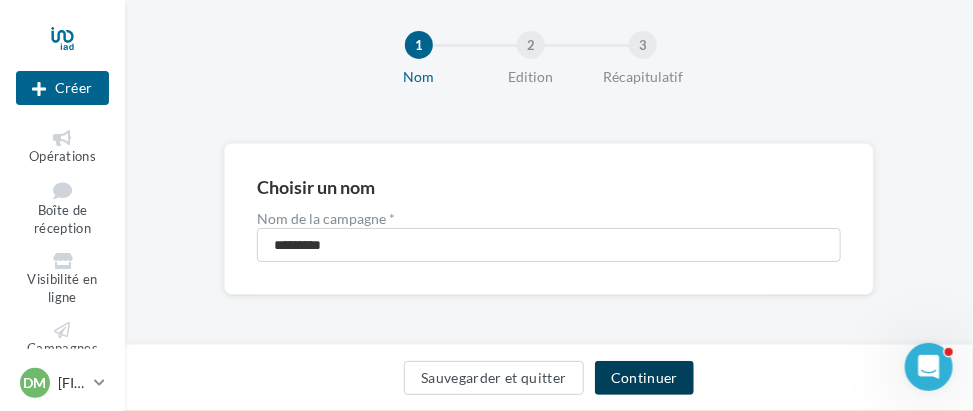 click on "Continuer" at bounding box center (644, 378) 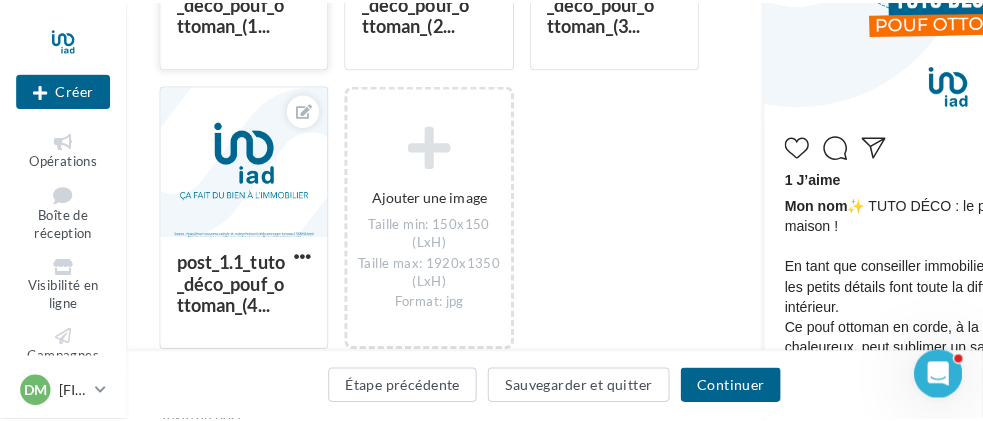 scroll, scrollTop: 400, scrollLeft: 0, axis: vertical 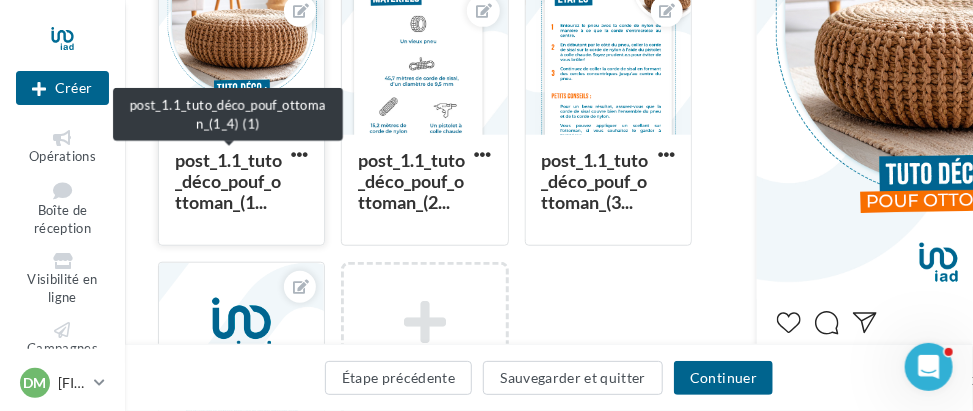 click on "post_1.1_tuto_déco_pouf_ottoman_(1..." at bounding box center [228, 181] 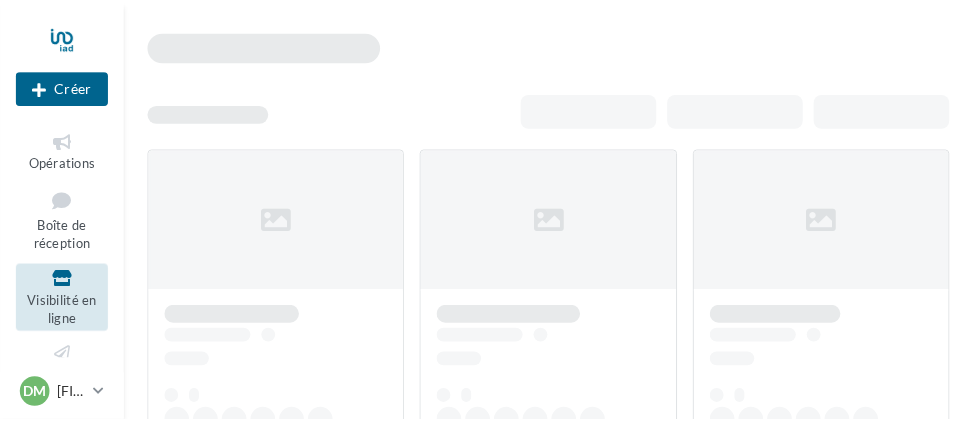 scroll, scrollTop: 0, scrollLeft: 0, axis: both 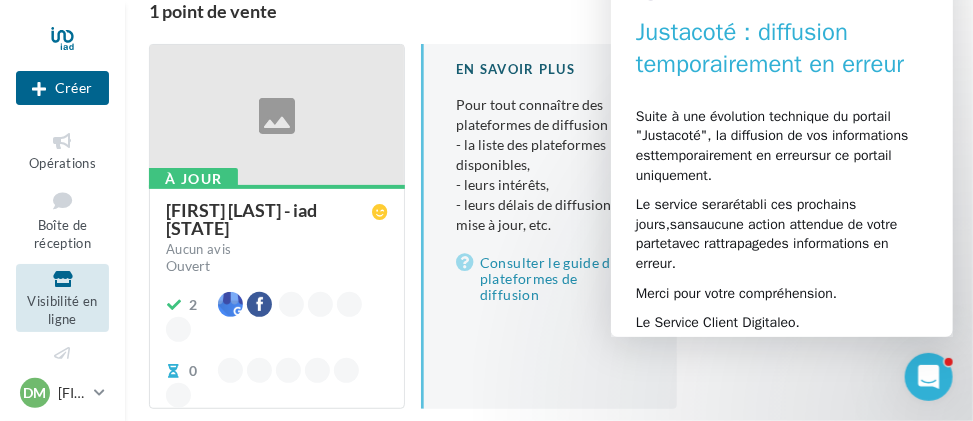 click at bounding box center [277, 116] 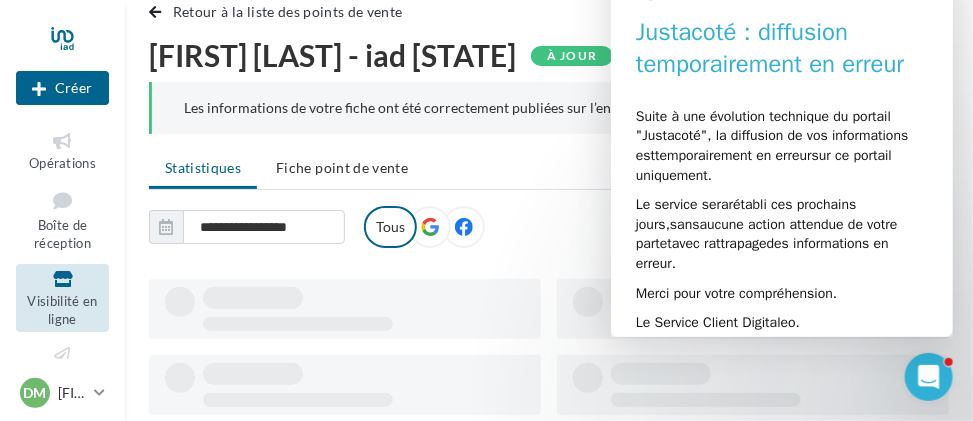 scroll, scrollTop: 100, scrollLeft: 0, axis: vertical 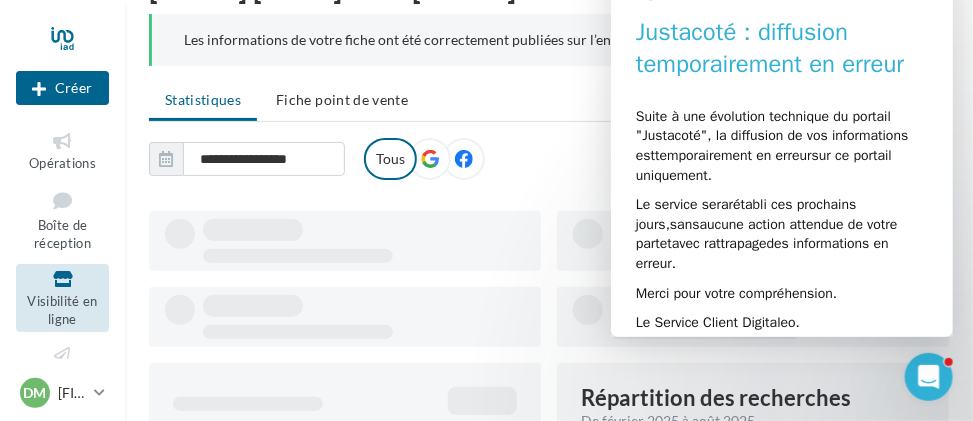 type on "**********" 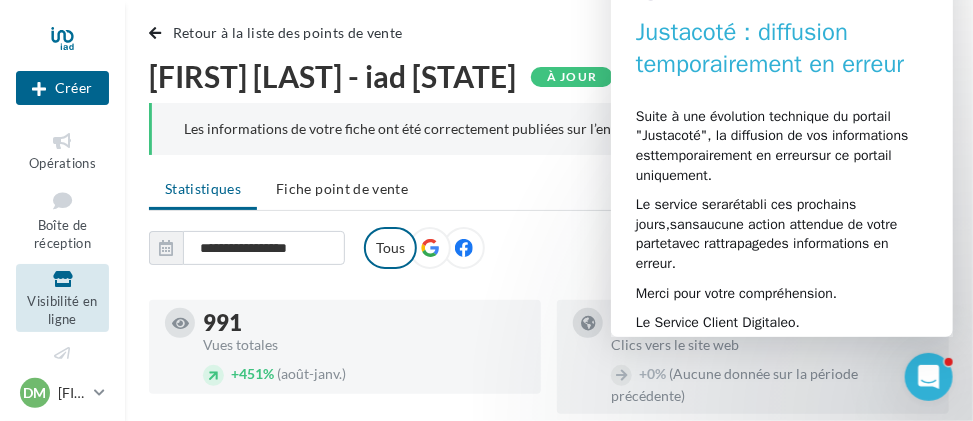scroll, scrollTop: 0, scrollLeft: 0, axis: both 